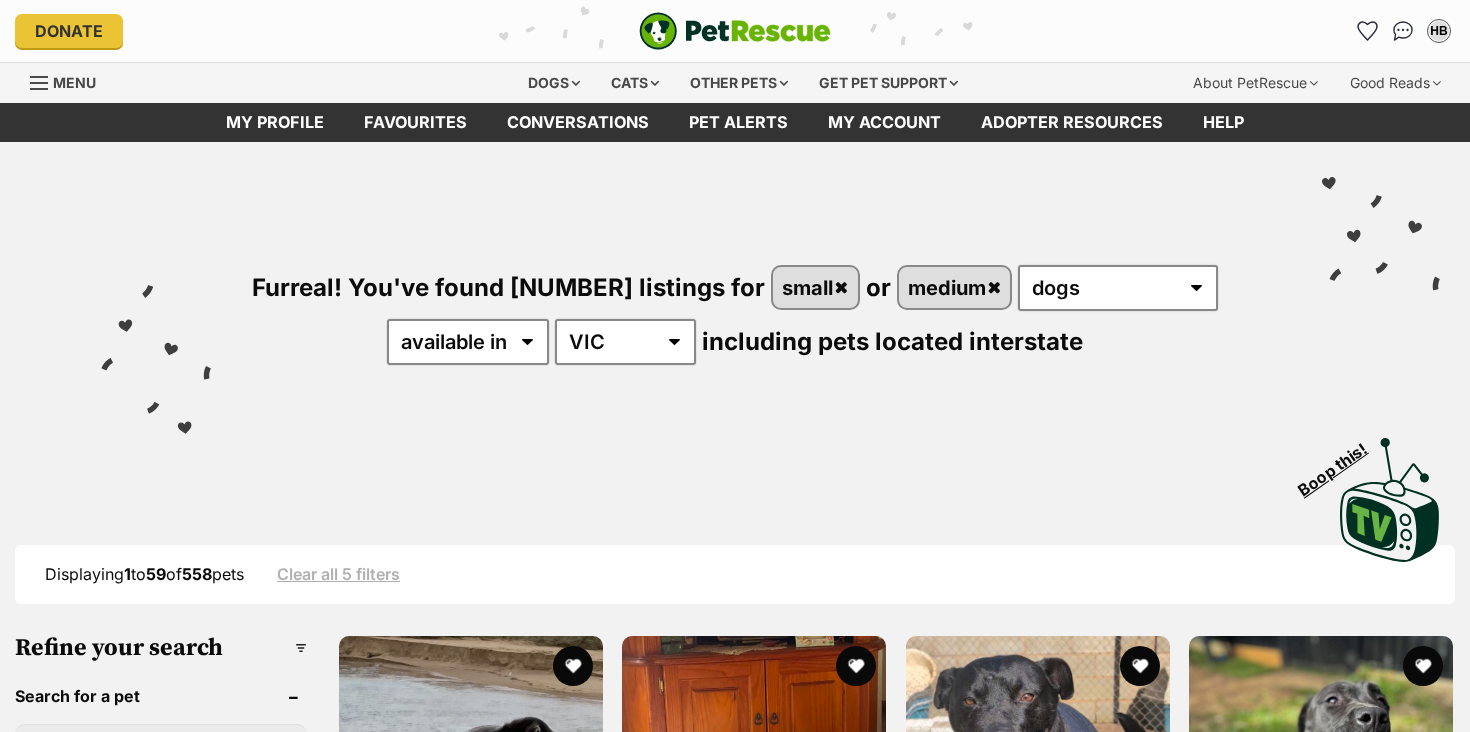 scroll, scrollTop: 0, scrollLeft: 0, axis: both 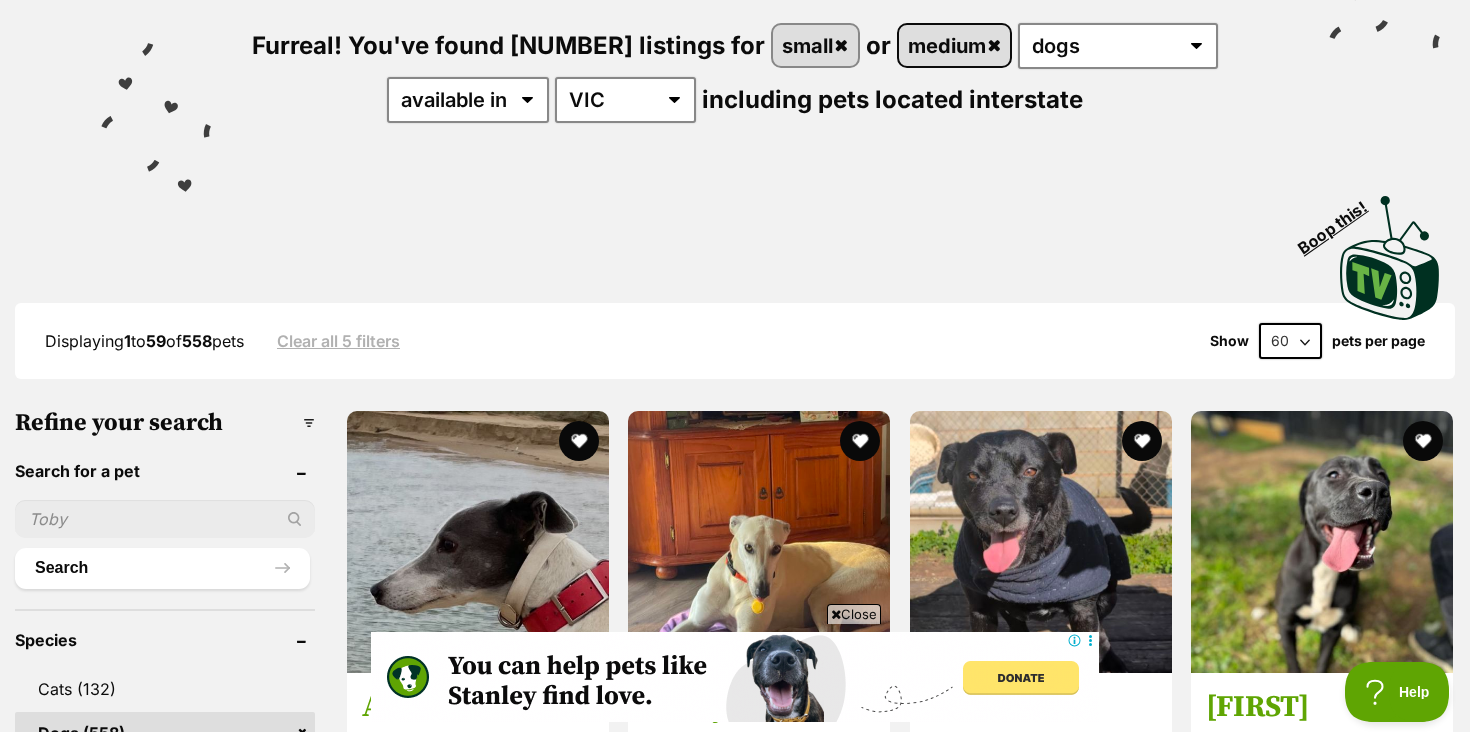 click on "medium" at bounding box center (955, 45) 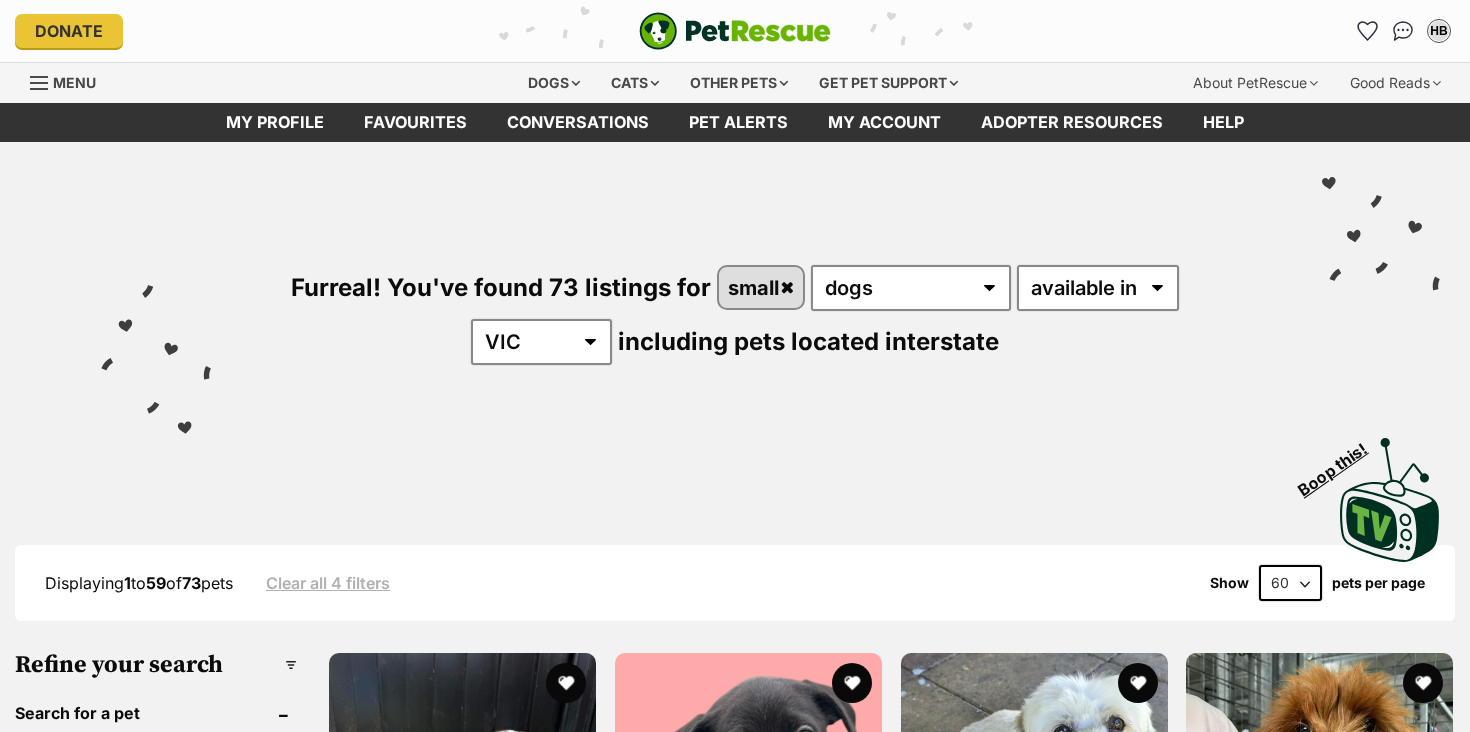 scroll, scrollTop: 0, scrollLeft: 0, axis: both 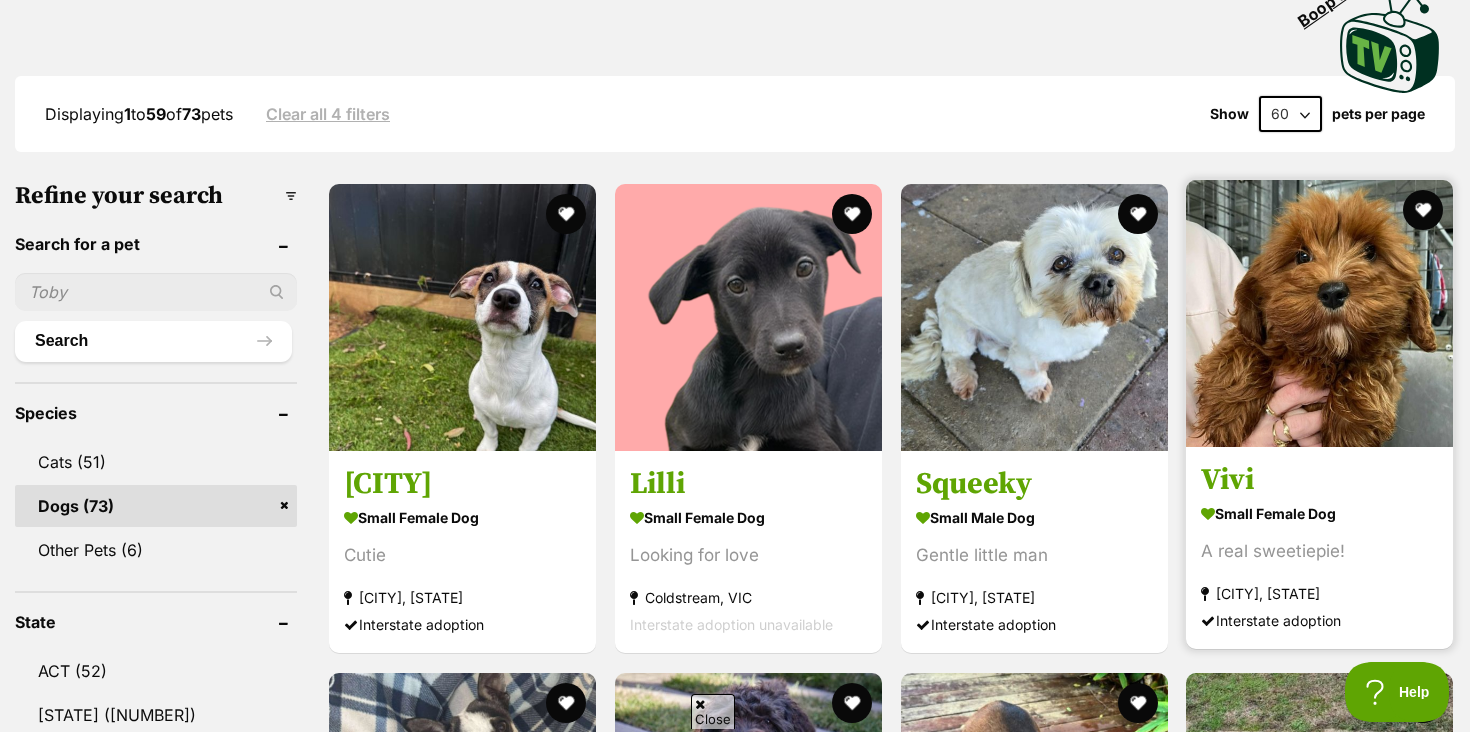 click on "Vivi" at bounding box center (1319, 481) 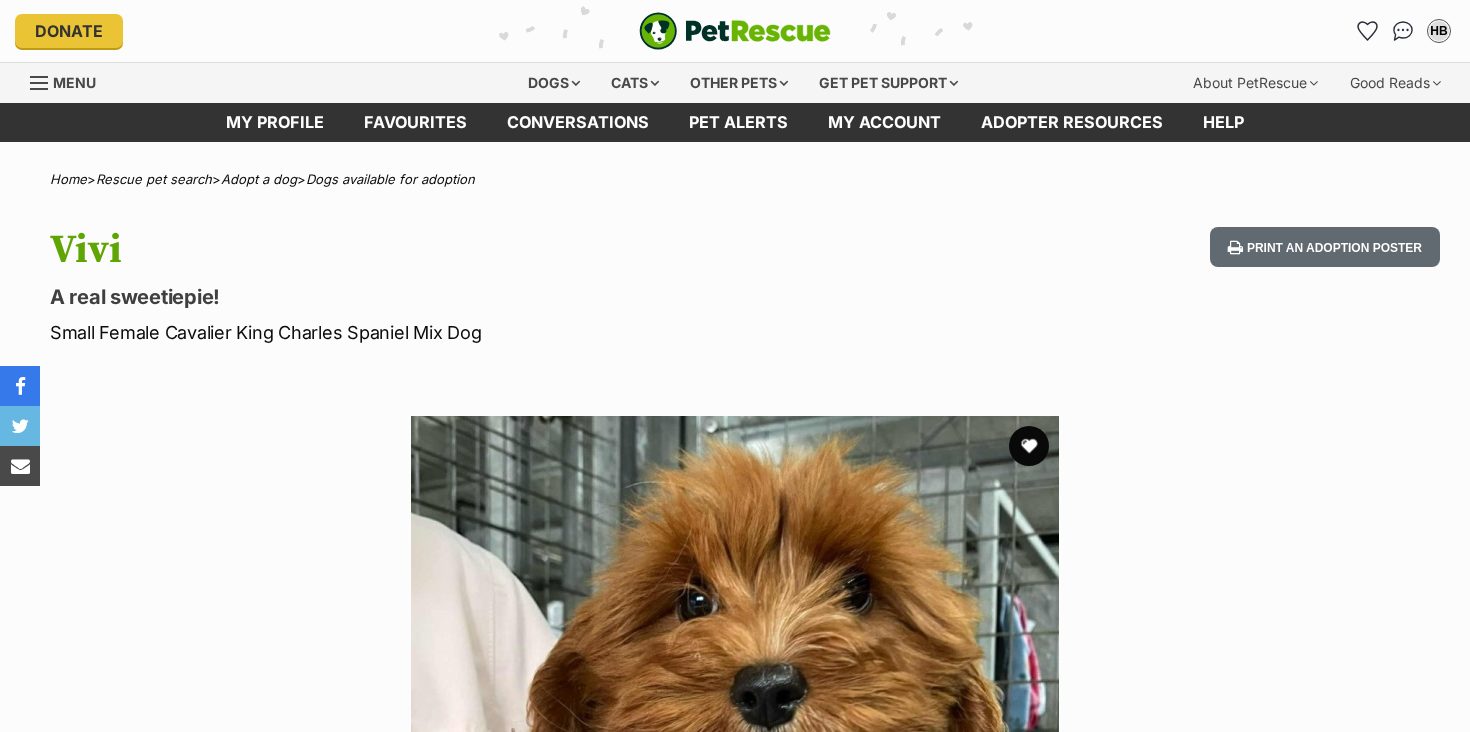 scroll, scrollTop: 0, scrollLeft: 0, axis: both 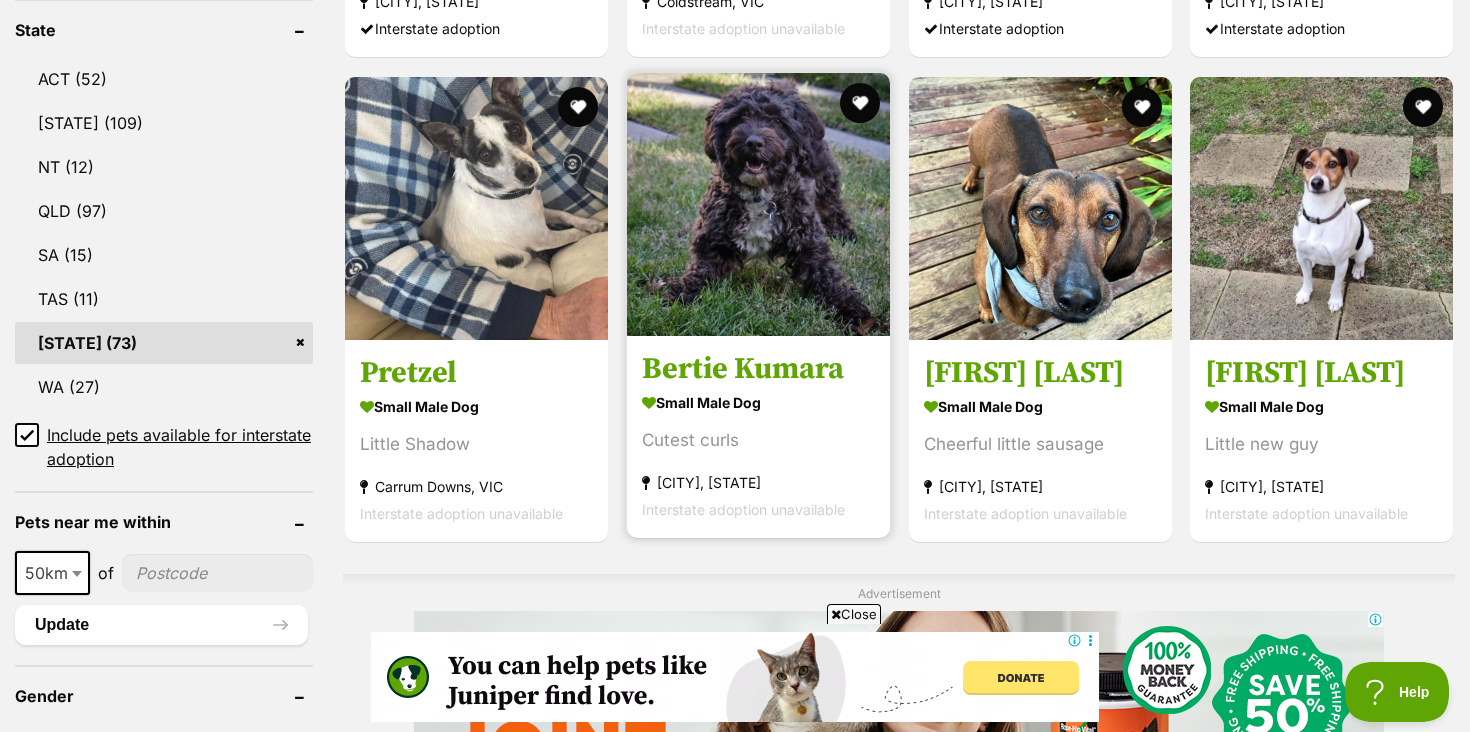click on "Bertie Kumara" at bounding box center (758, 369) 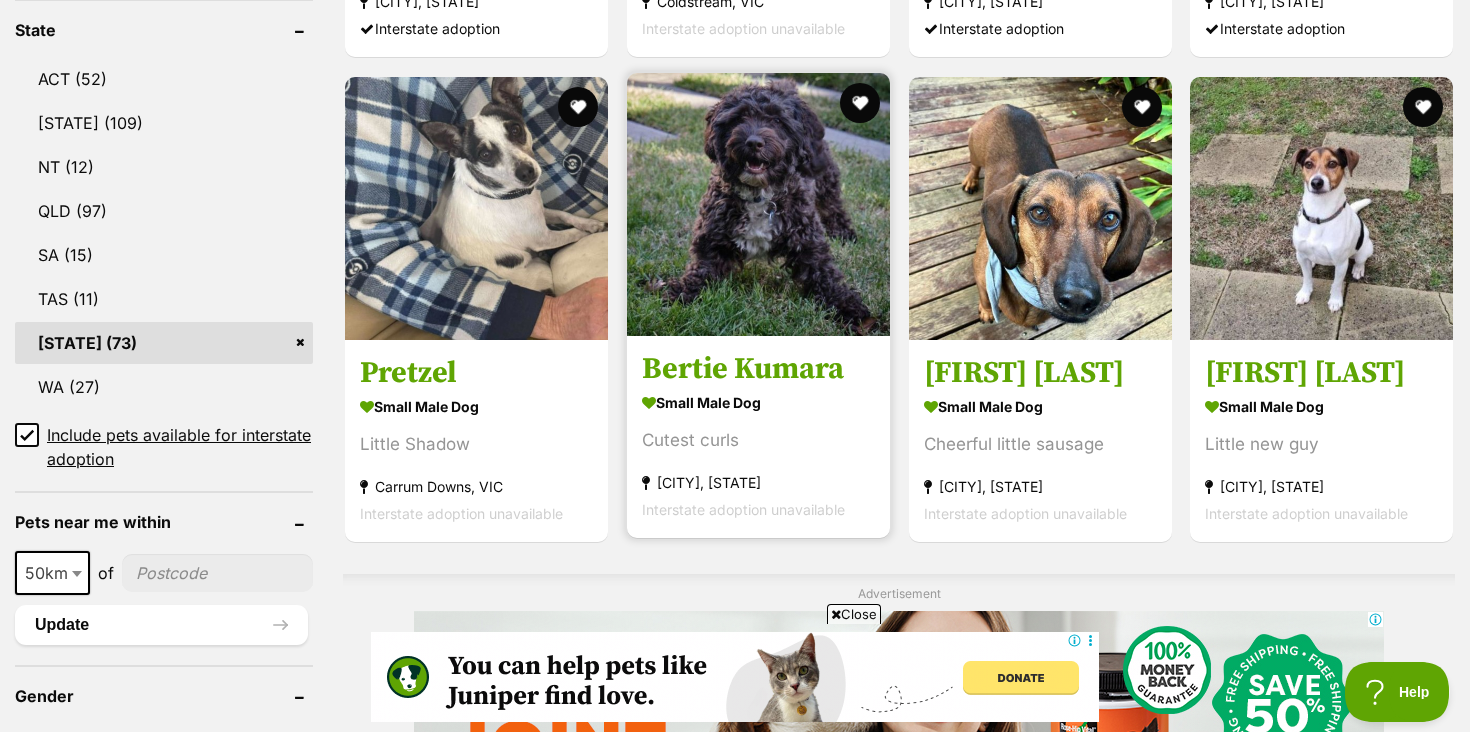 scroll, scrollTop: 0, scrollLeft: 0, axis: both 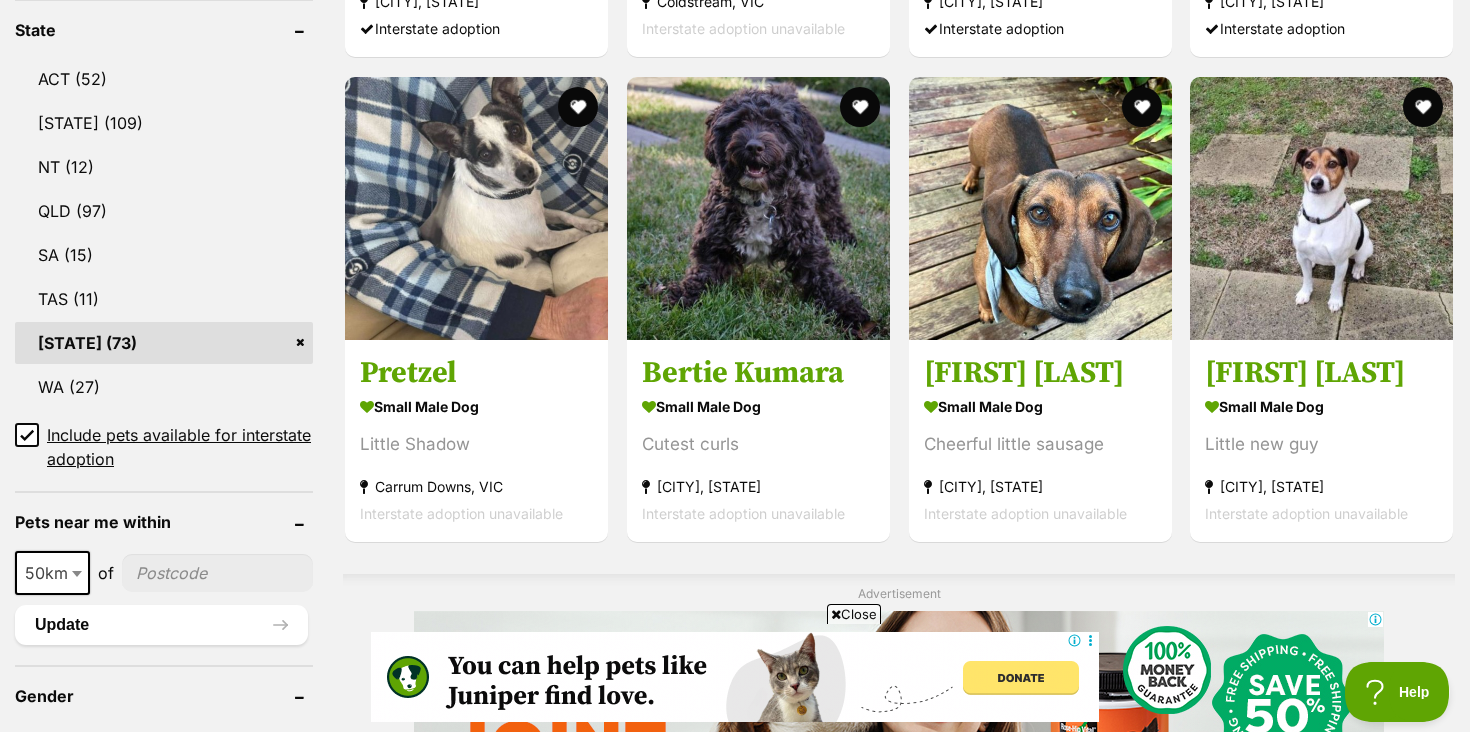 click on "Close" at bounding box center (854, 614) 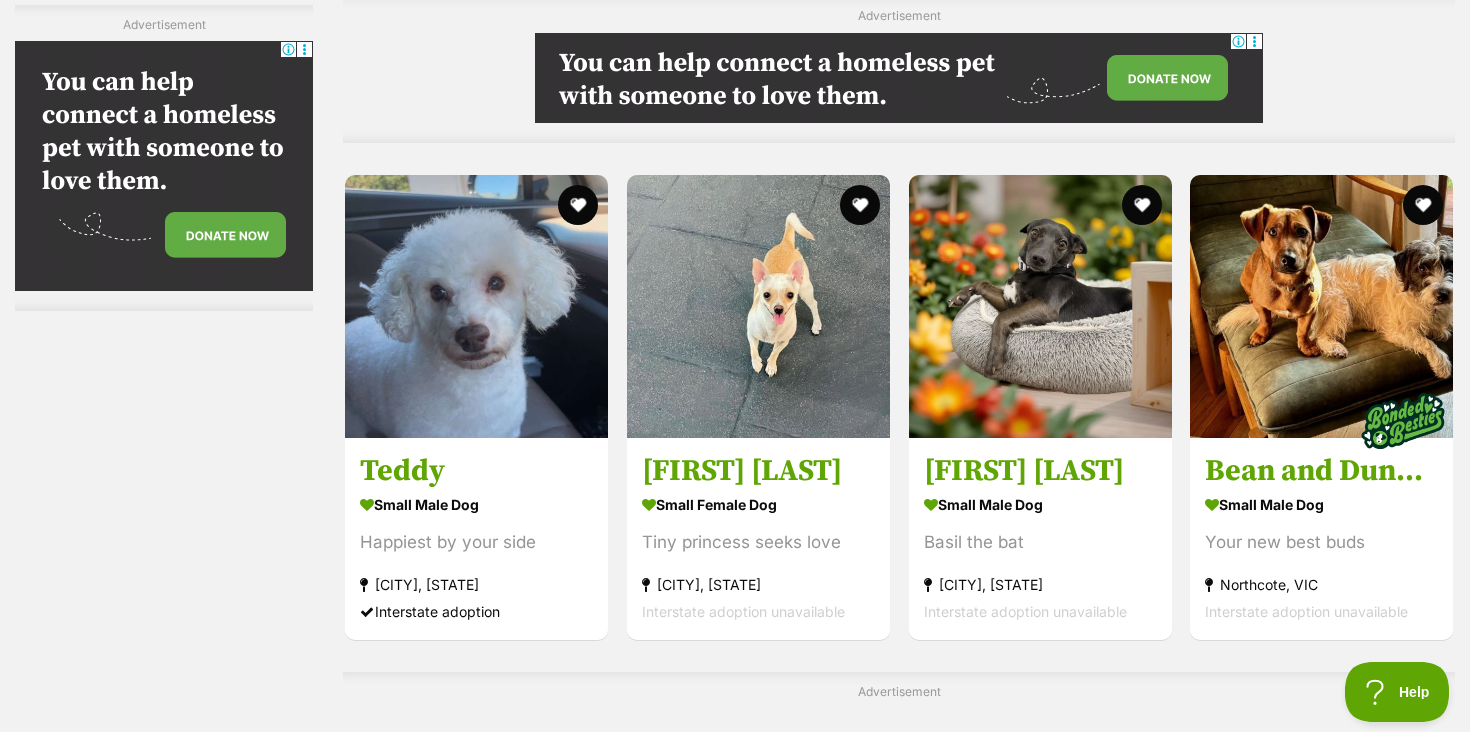scroll, scrollTop: 6651, scrollLeft: 0, axis: vertical 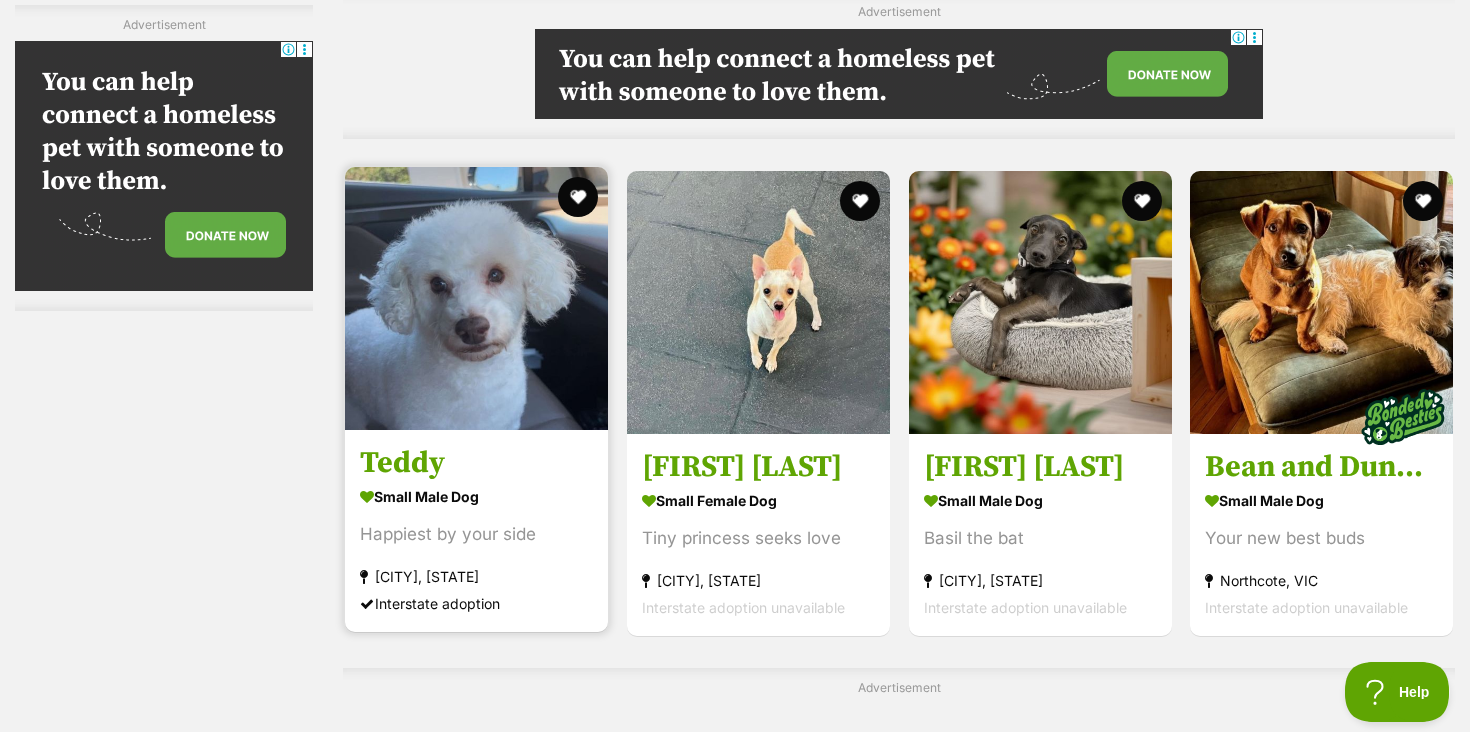 click on "small male Dog" at bounding box center (476, 496) 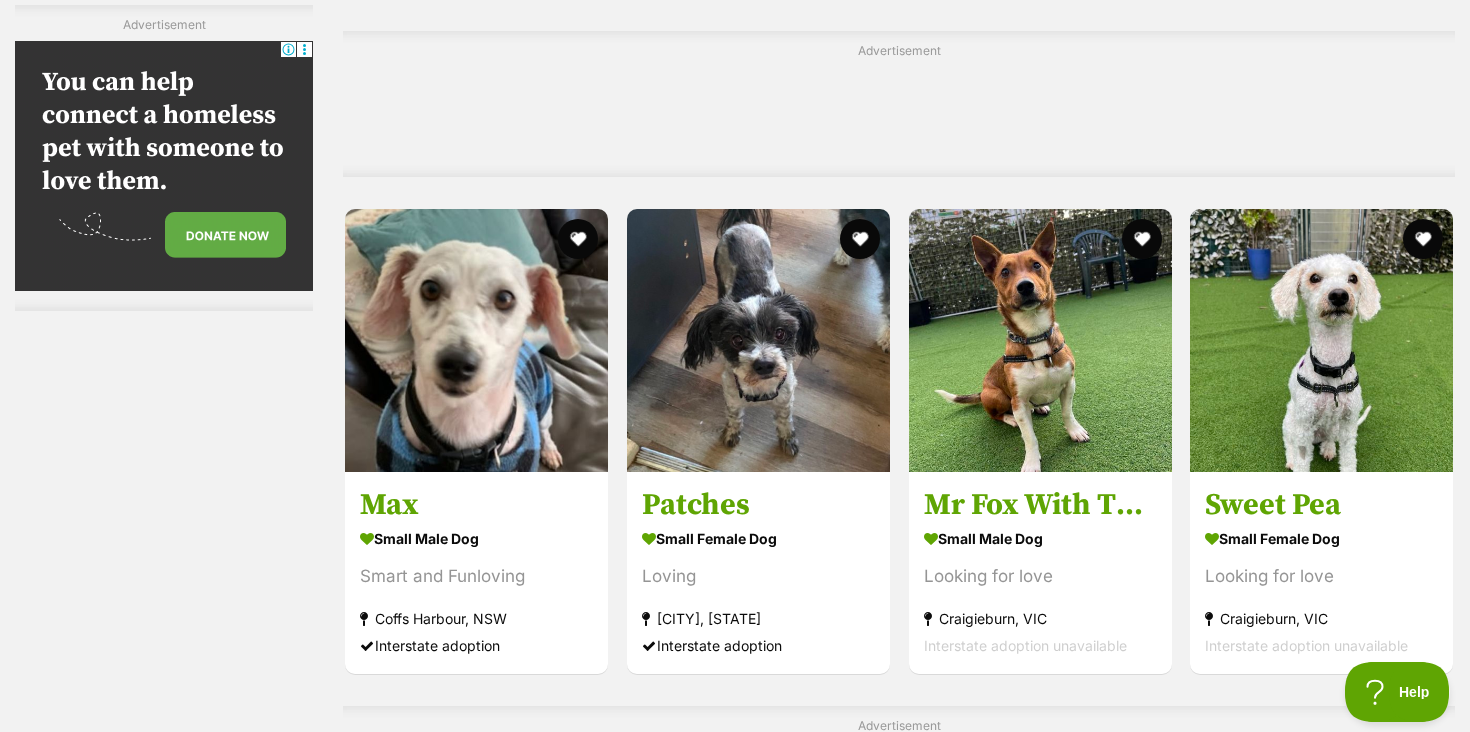 scroll, scrollTop: 8460, scrollLeft: 0, axis: vertical 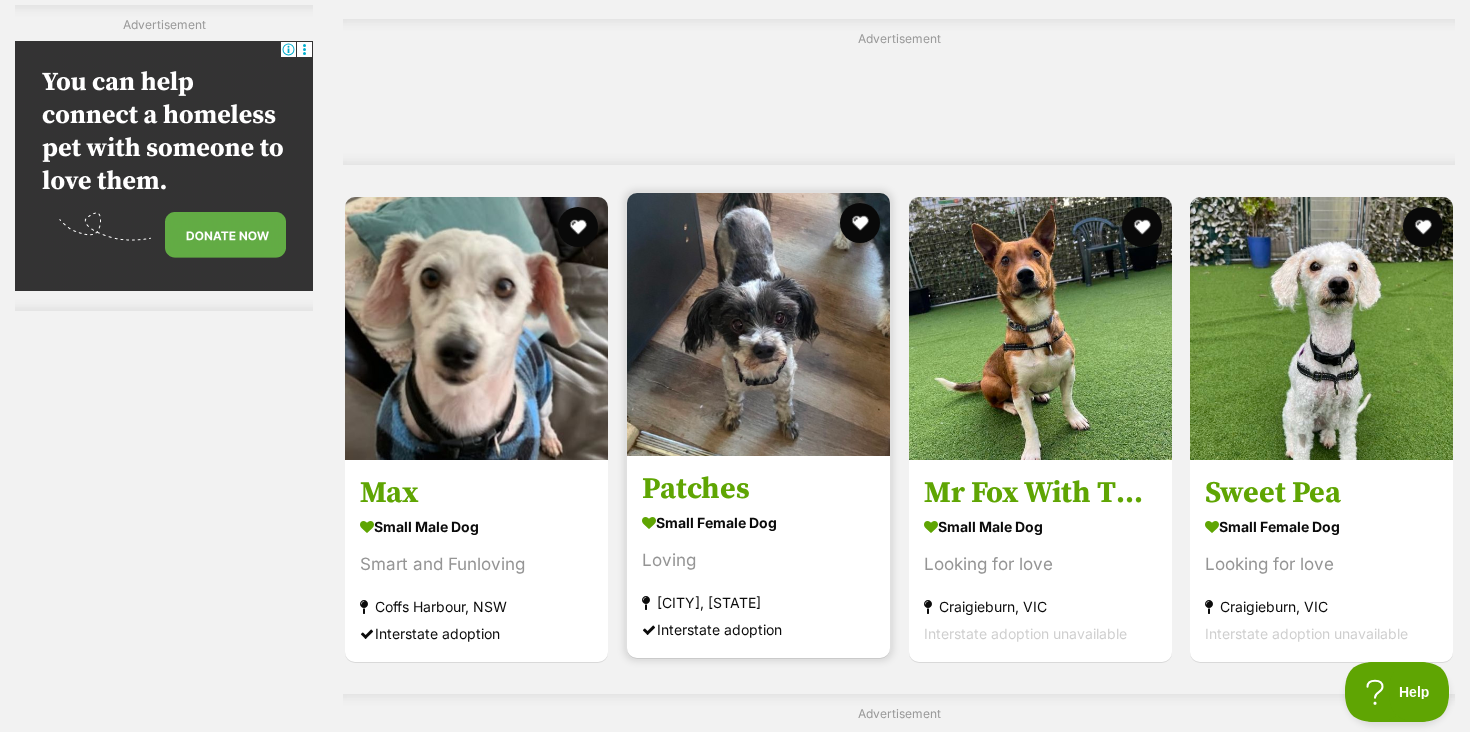 click on "Patches" at bounding box center (758, 489) 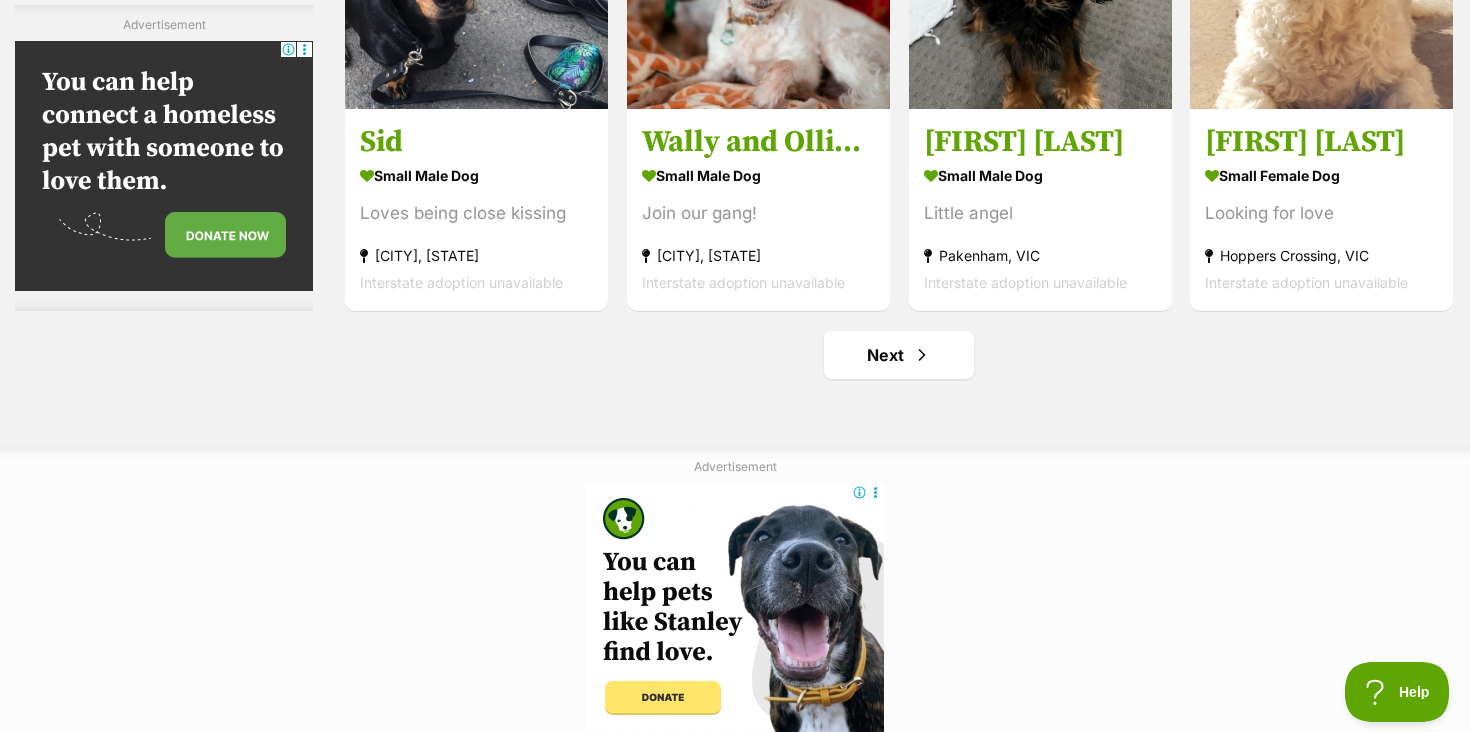 scroll, scrollTop: 9491, scrollLeft: 0, axis: vertical 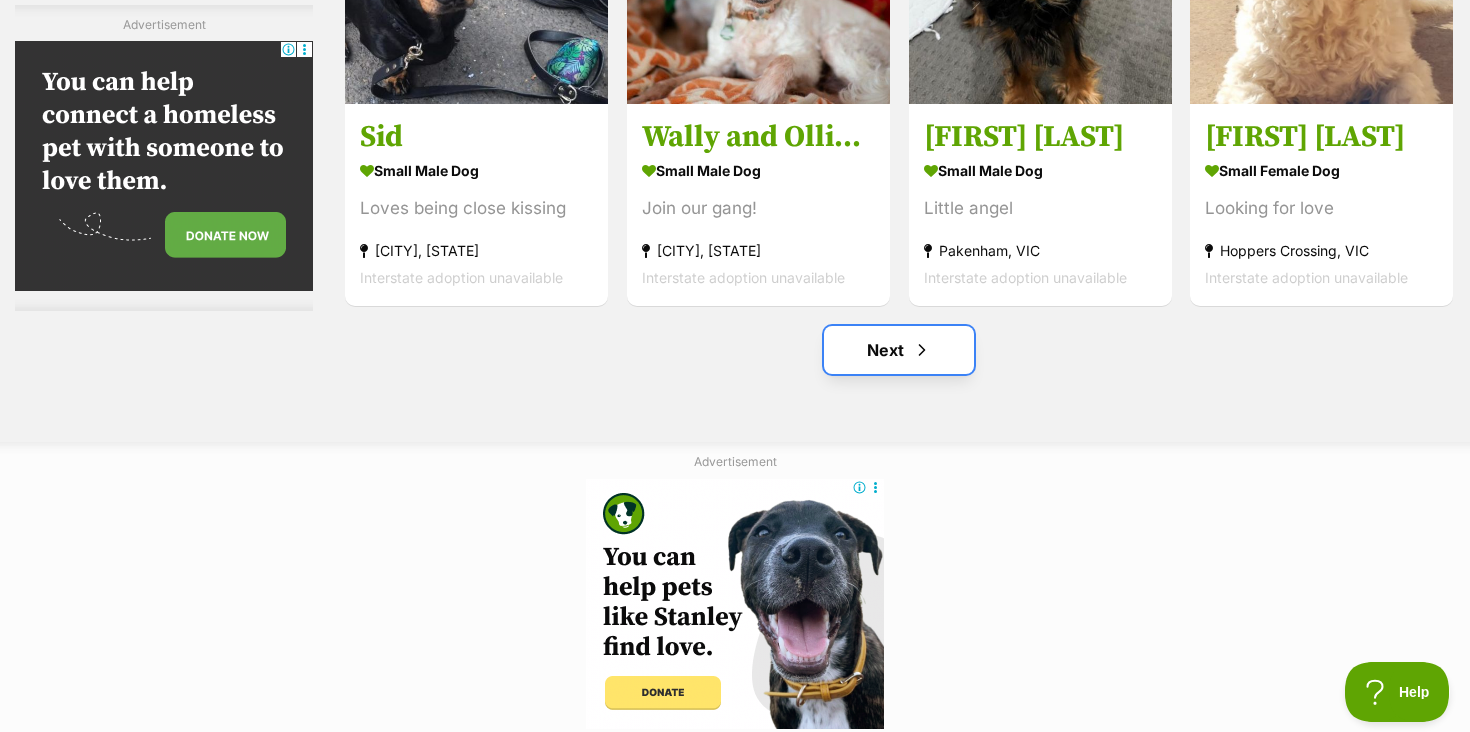 click on "Next" at bounding box center [899, 350] 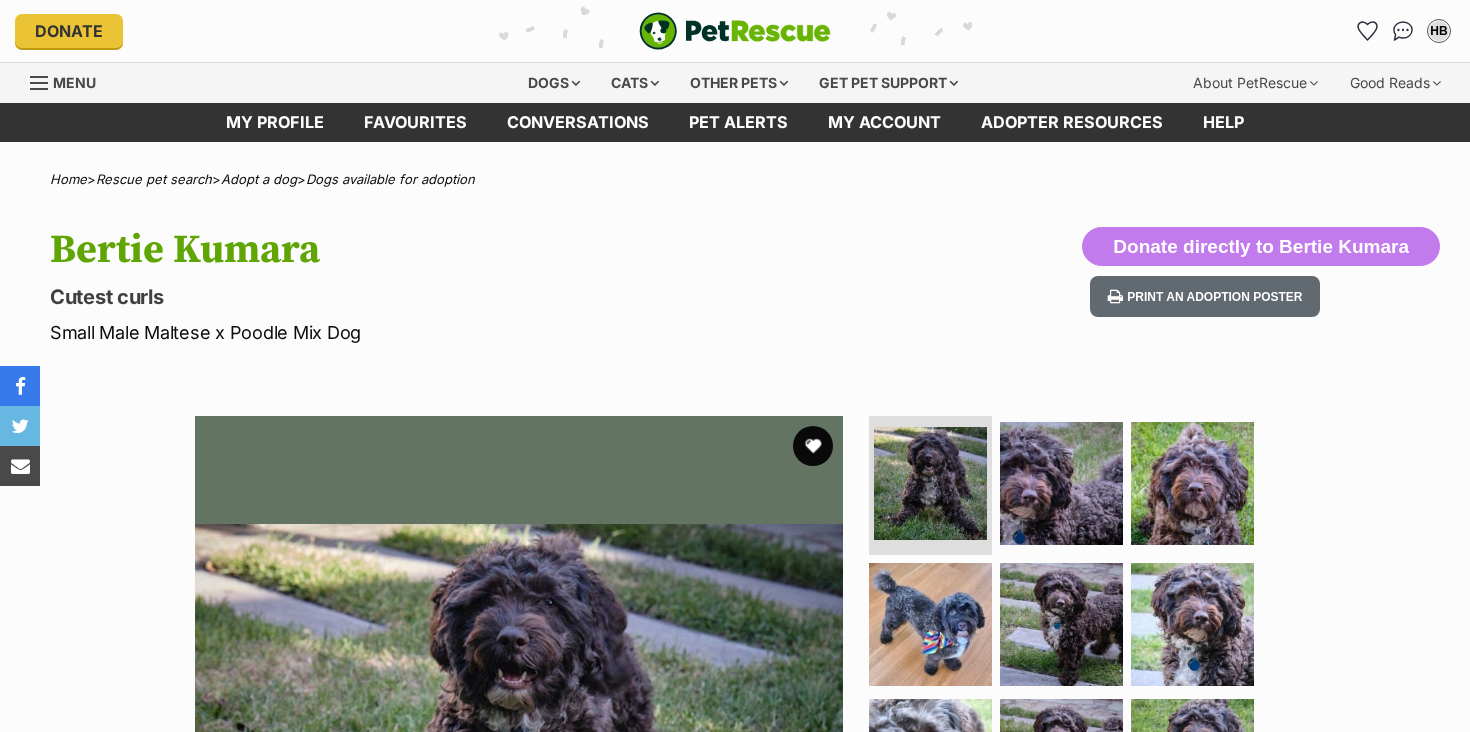 scroll, scrollTop: 0, scrollLeft: 0, axis: both 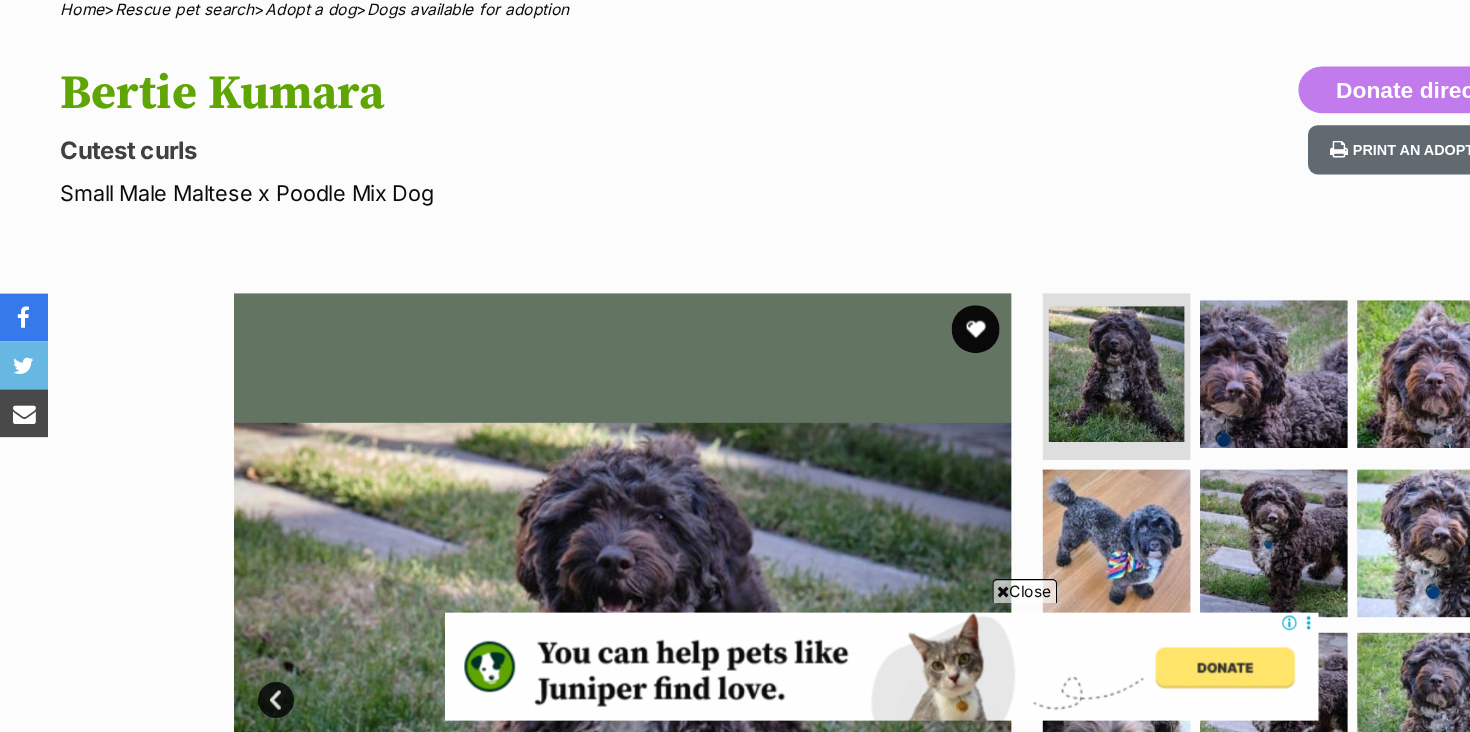 click at bounding box center [519, 690] 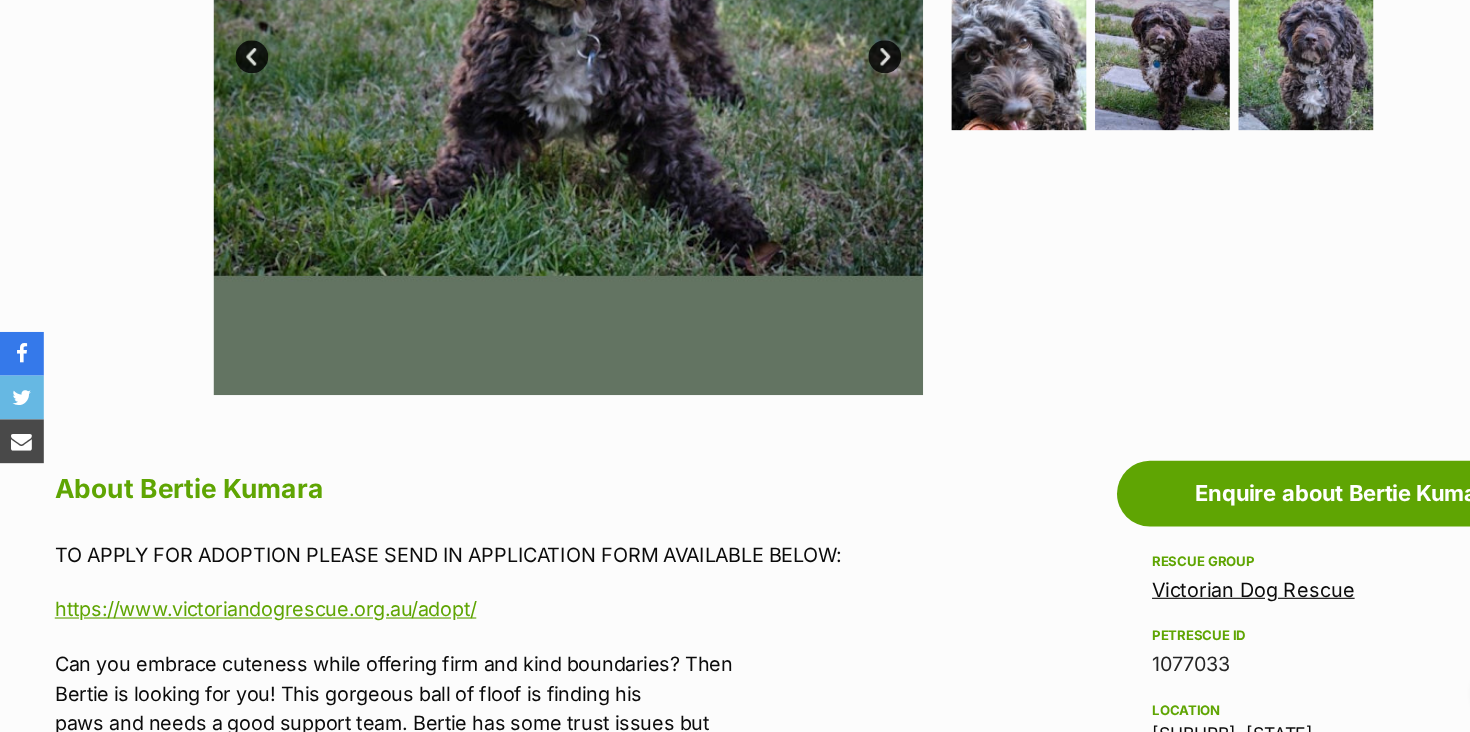 scroll, scrollTop: 640, scrollLeft: 0, axis: vertical 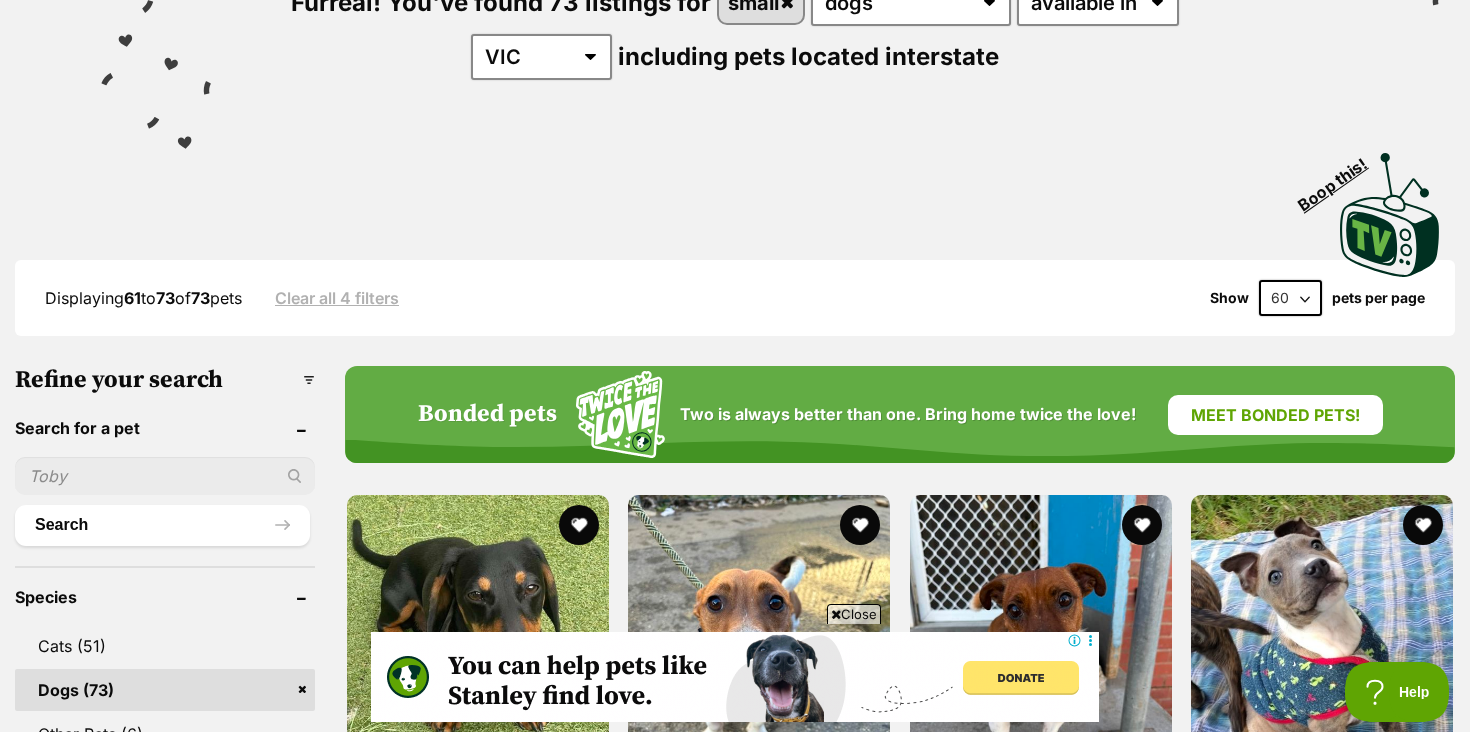 click at bounding box center [165, 476] 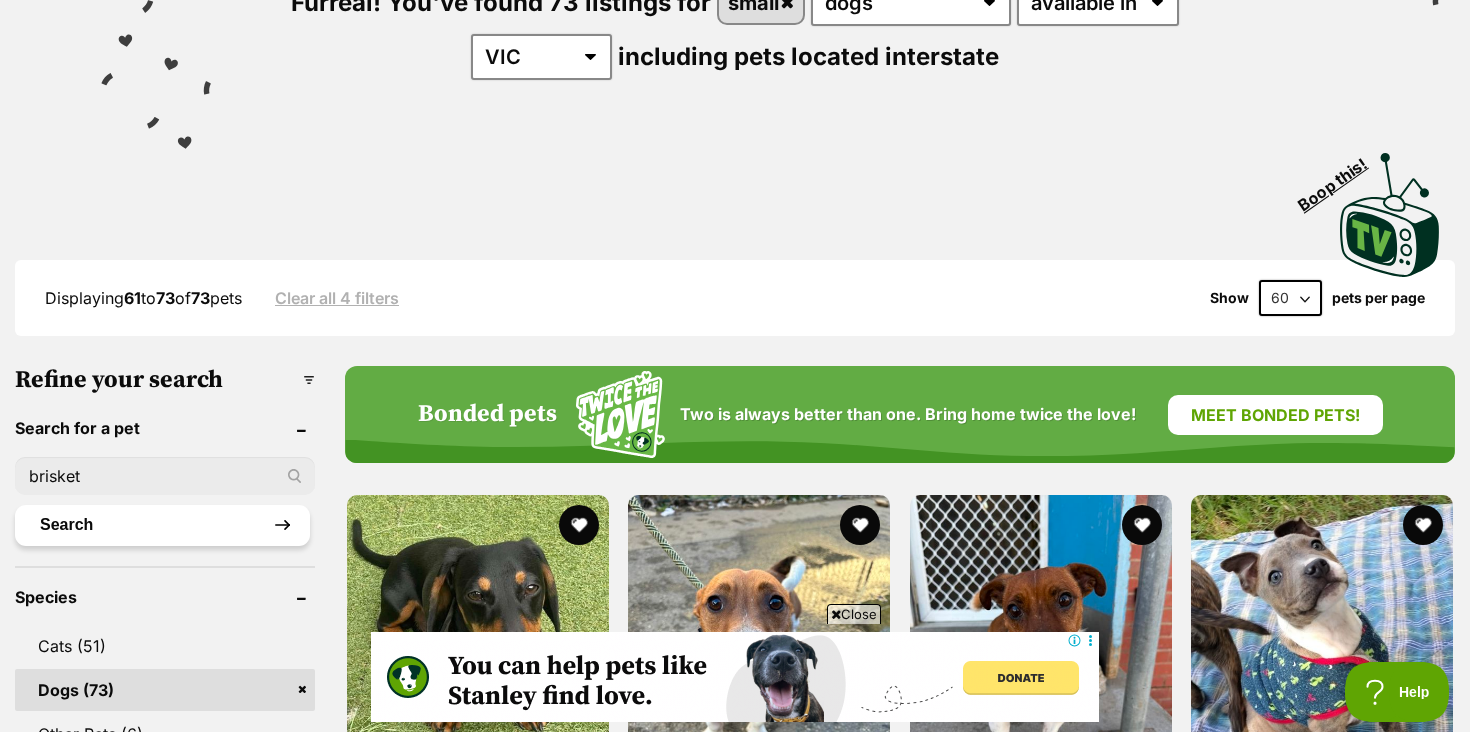 type on "brisket" 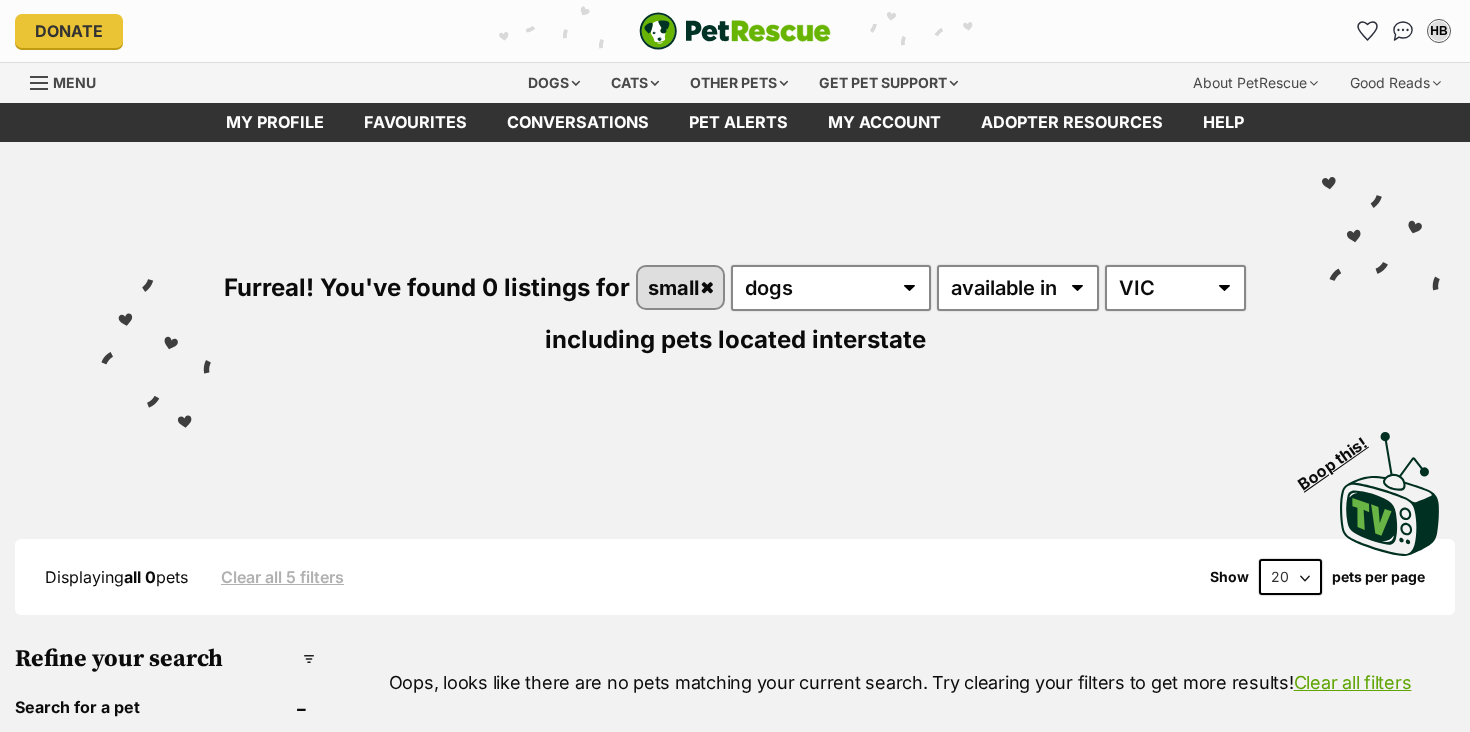 scroll, scrollTop: 0, scrollLeft: 0, axis: both 